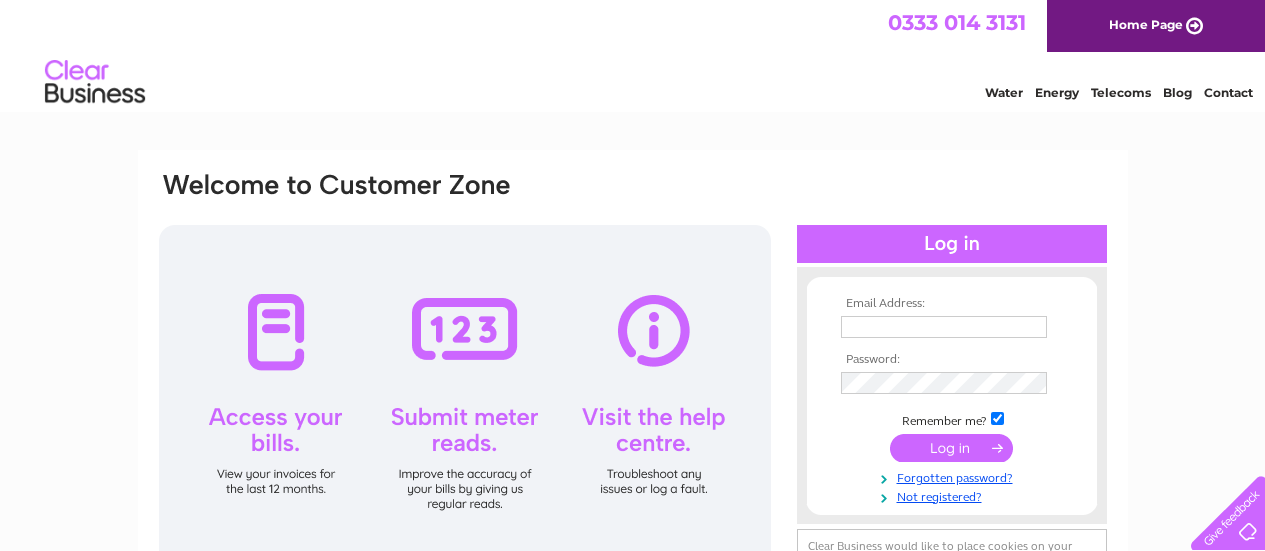 scroll, scrollTop: 0, scrollLeft: 0, axis: both 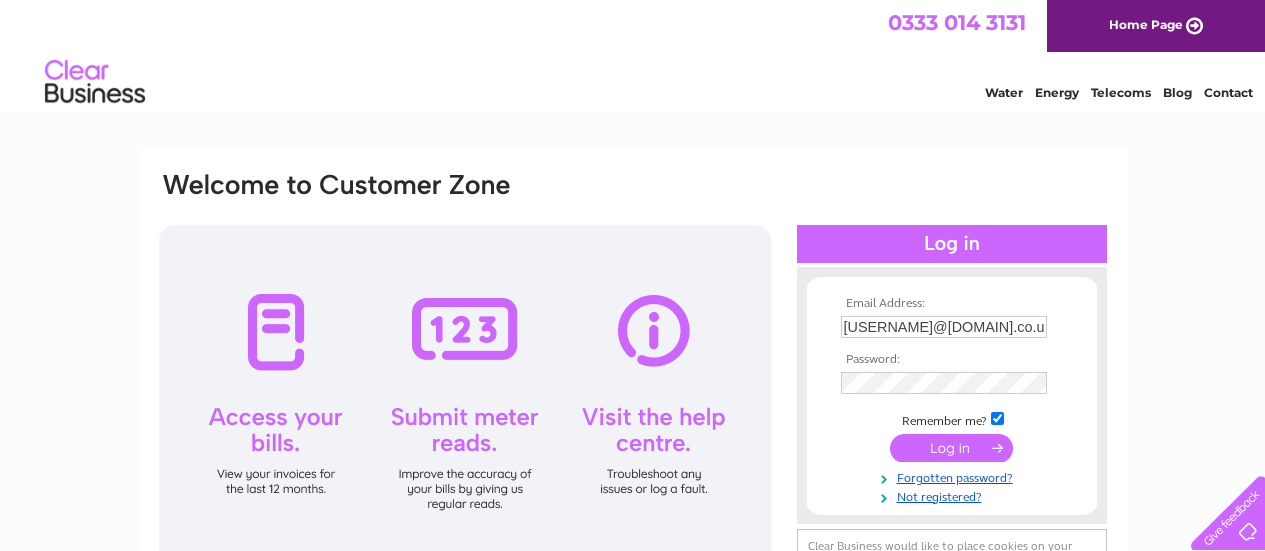click at bounding box center (951, 448) 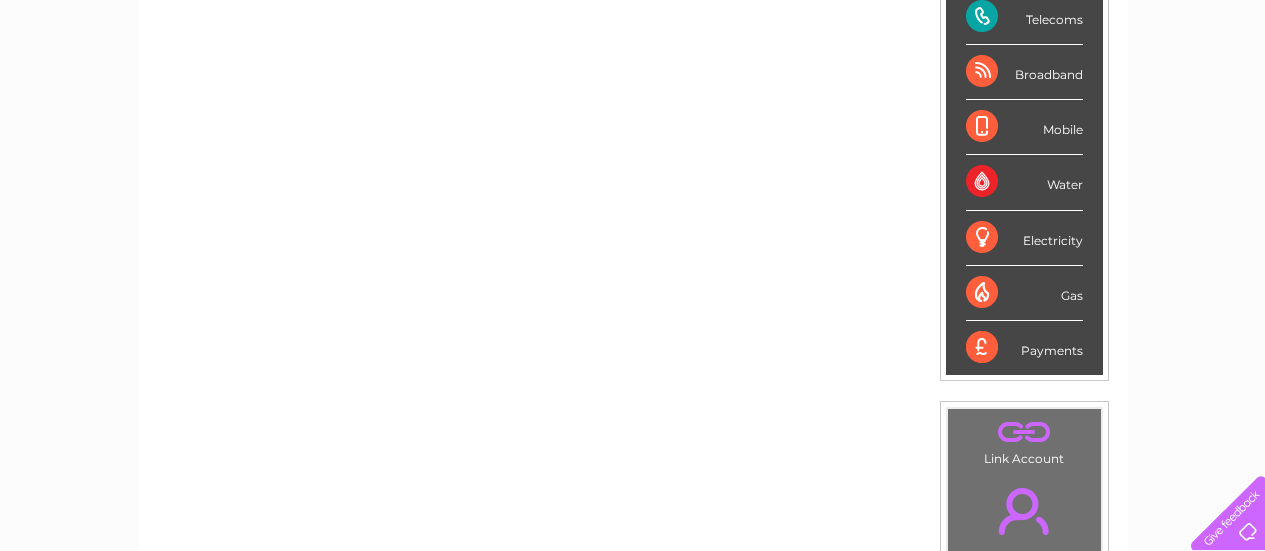scroll, scrollTop: 367, scrollLeft: 0, axis: vertical 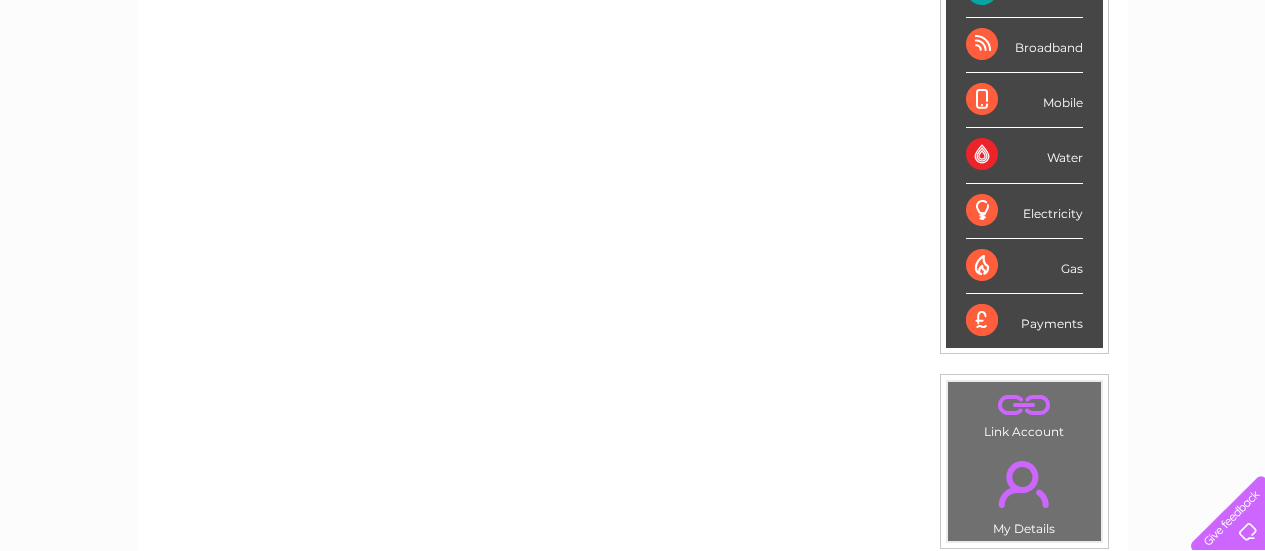 click on "Electricity" at bounding box center [1024, 211] 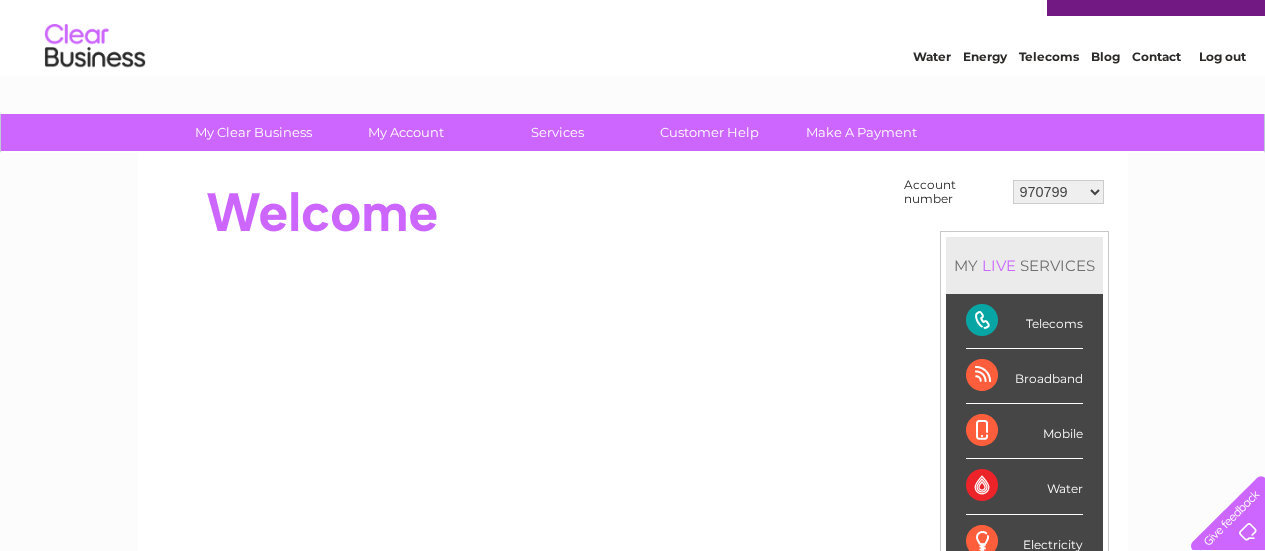 scroll, scrollTop: 0, scrollLeft: 0, axis: both 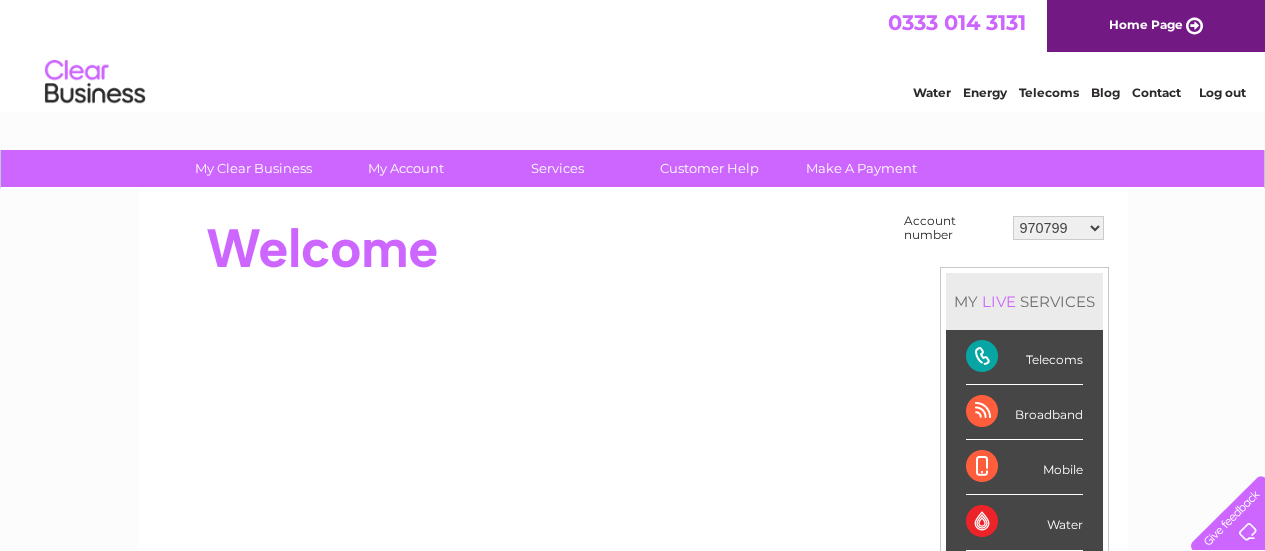 click on "970799
30292744
30292751
30292753" at bounding box center (1058, 228) 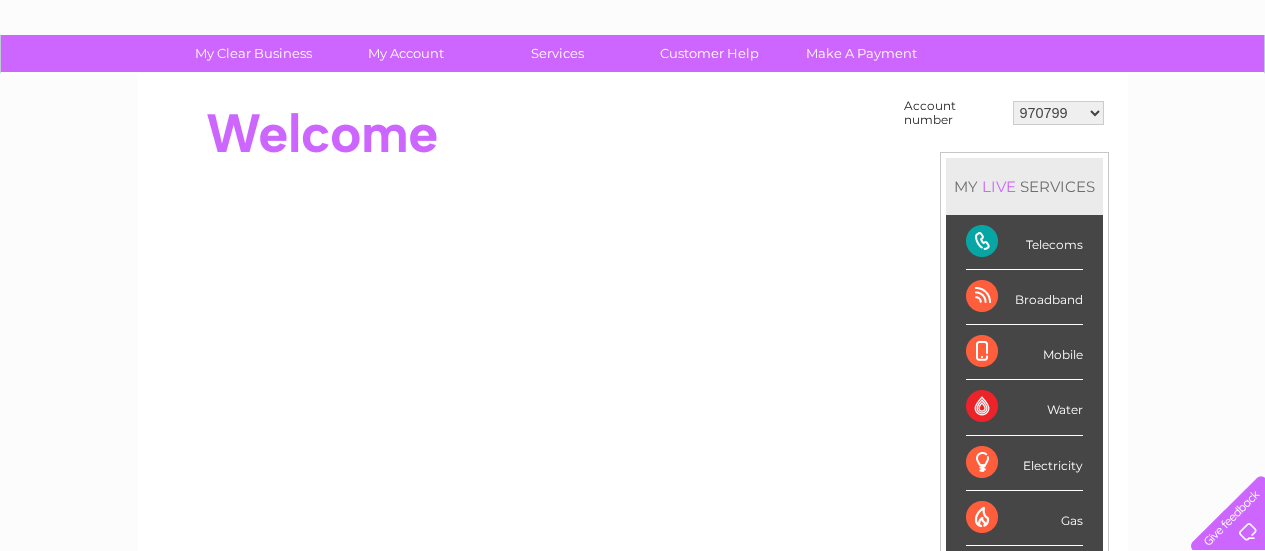 scroll, scrollTop: 94, scrollLeft: 0, axis: vertical 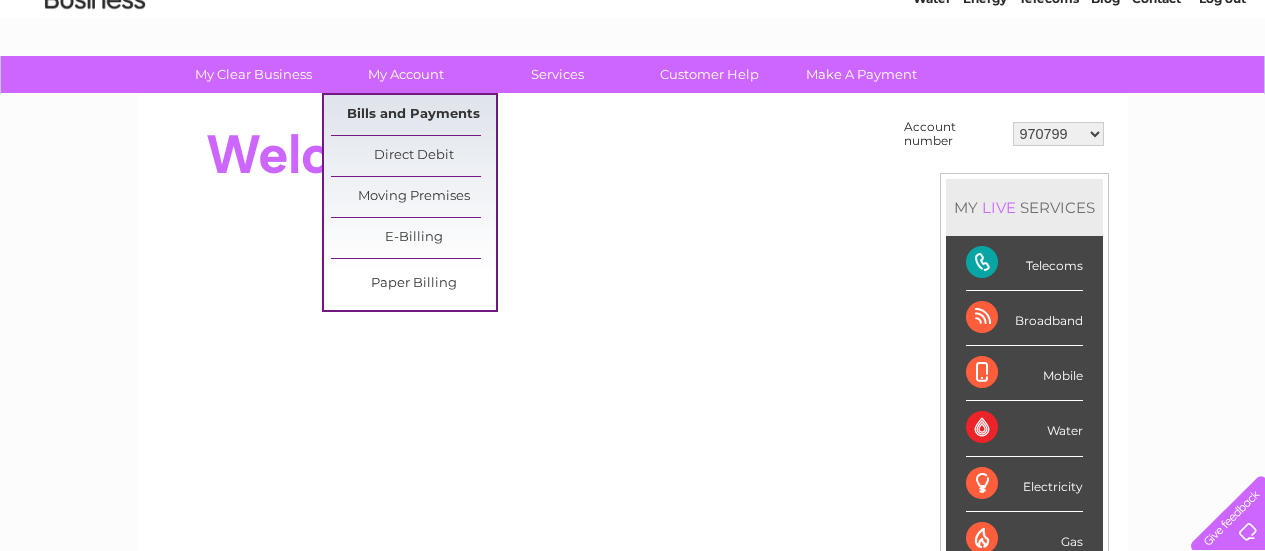 click on "Bills and Payments" at bounding box center [413, 115] 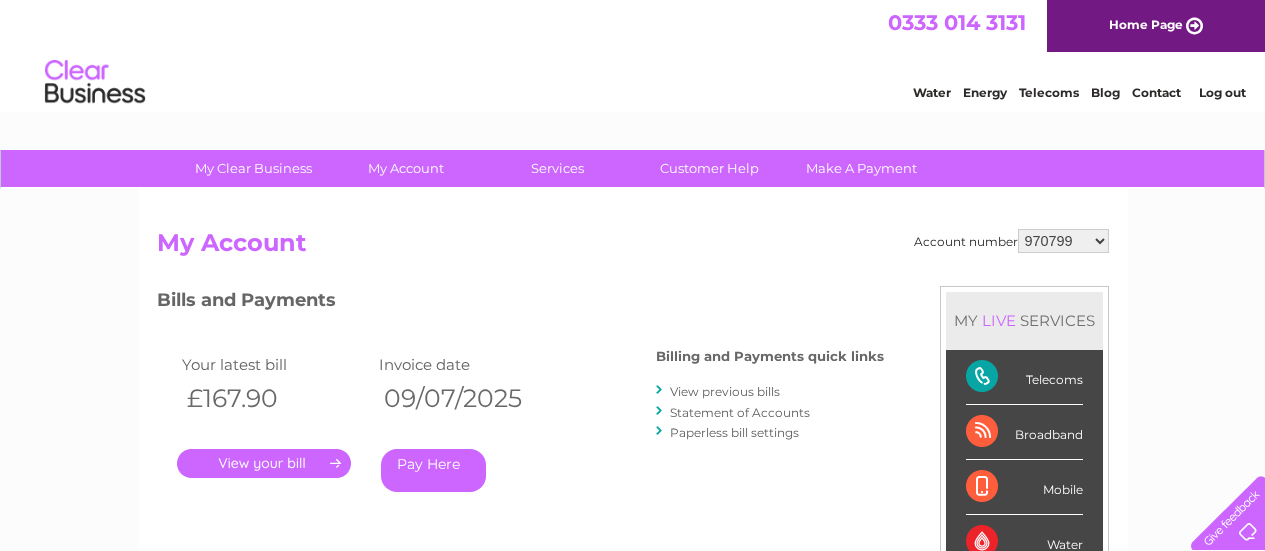 scroll, scrollTop: 0, scrollLeft: 0, axis: both 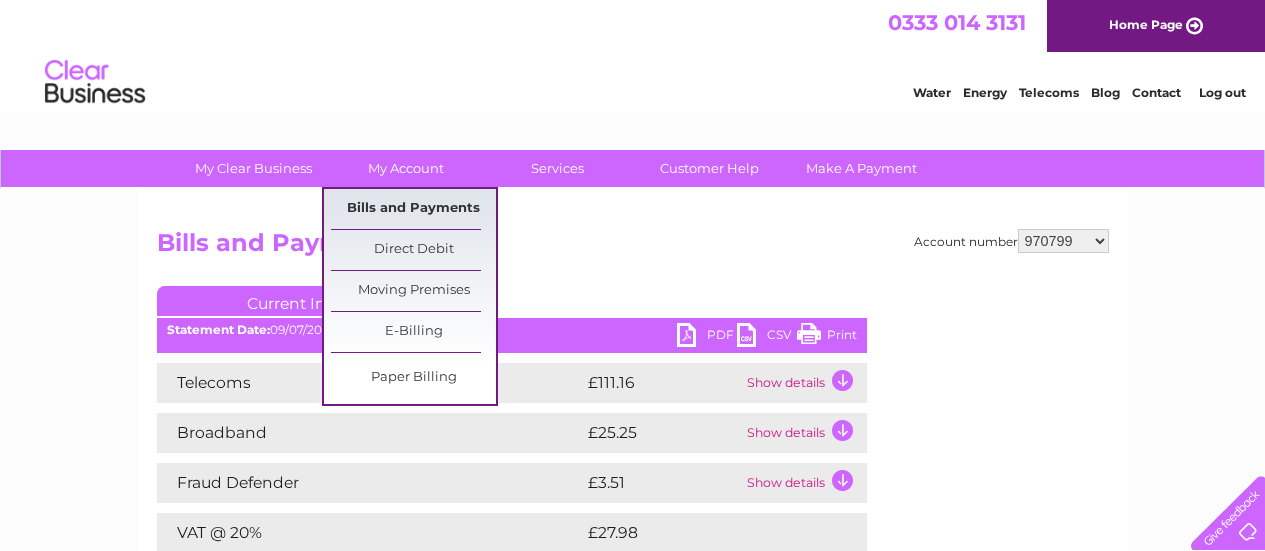 click on "Bills and Payments" at bounding box center [413, 209] 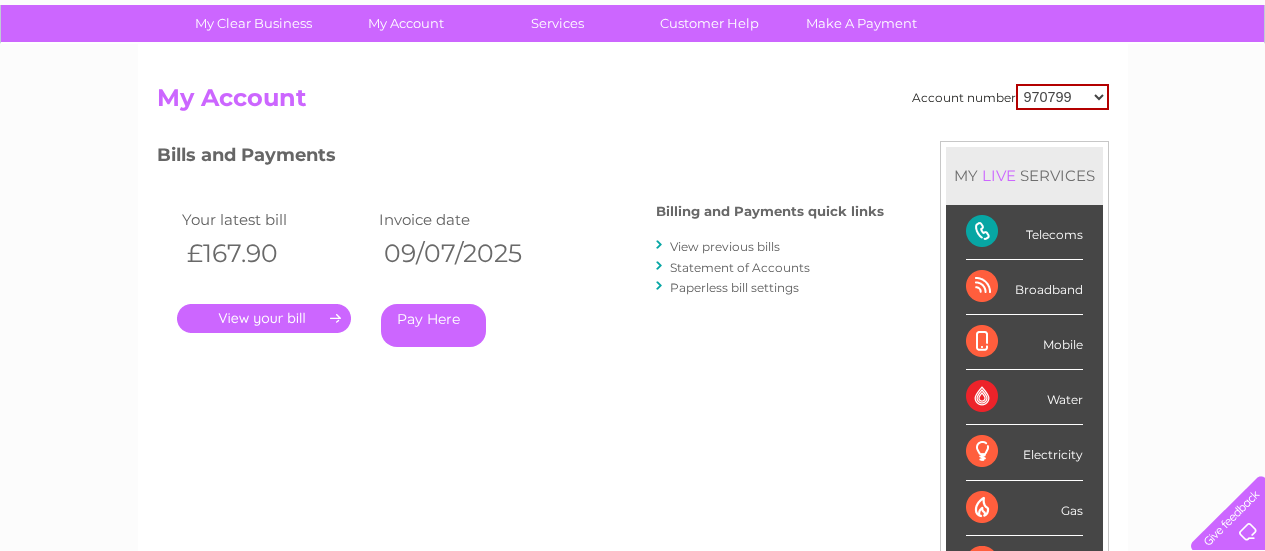scroll, scrollTop: 150, scrollLeft: 0, axis: vertical 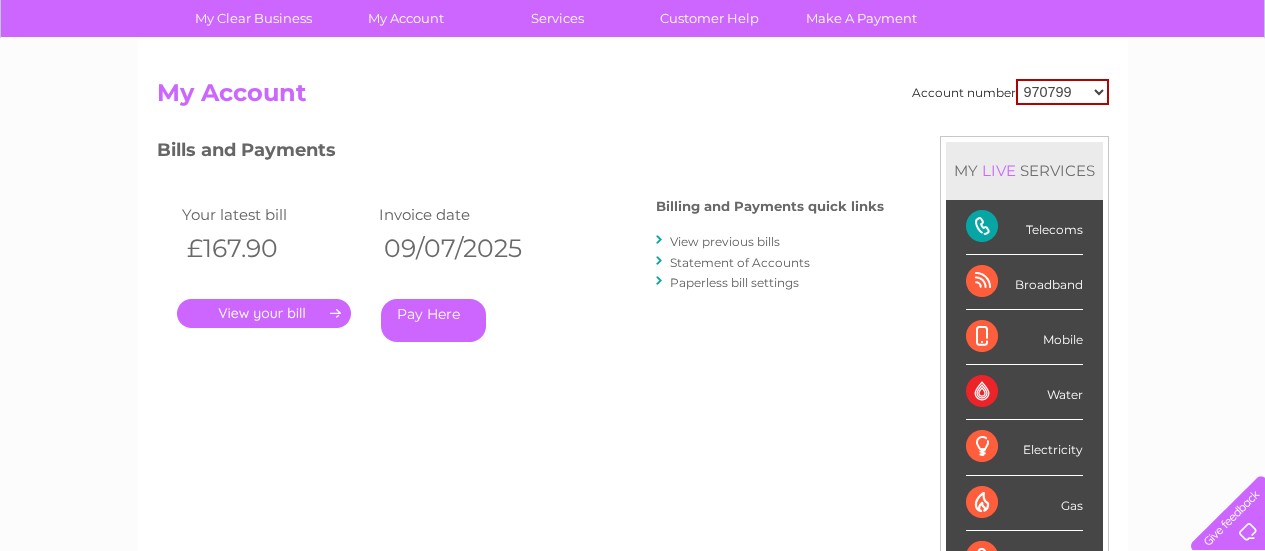 click on "970799
30292744
30292751
30292753" at bounding box center (1062, 92) 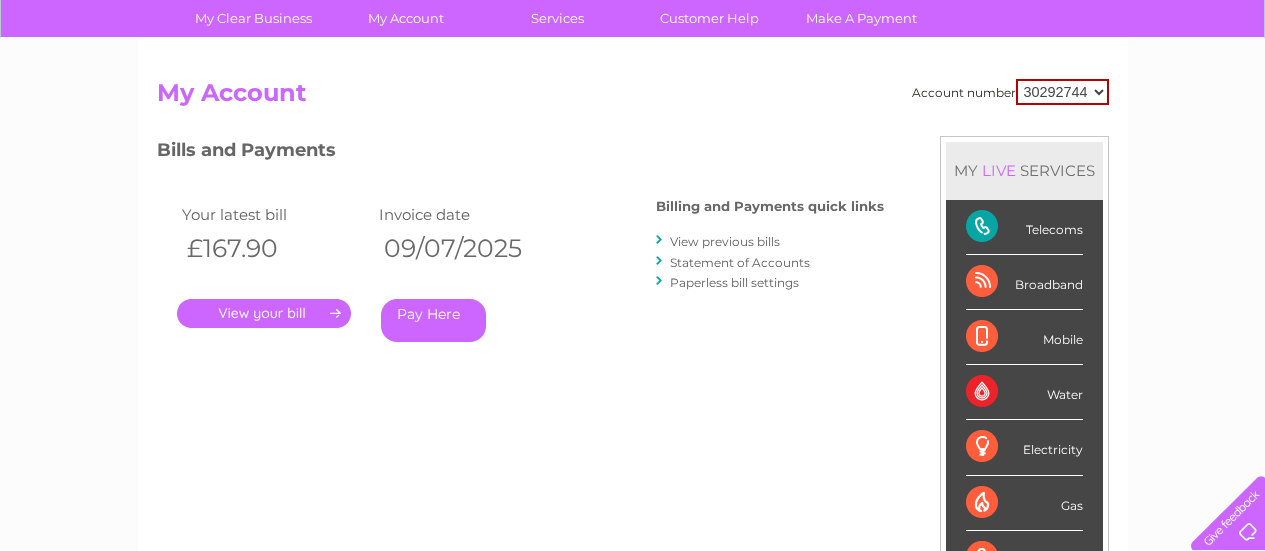 click on "970799
30292744
30292751
30292753" at bounding box center [1062, 92] 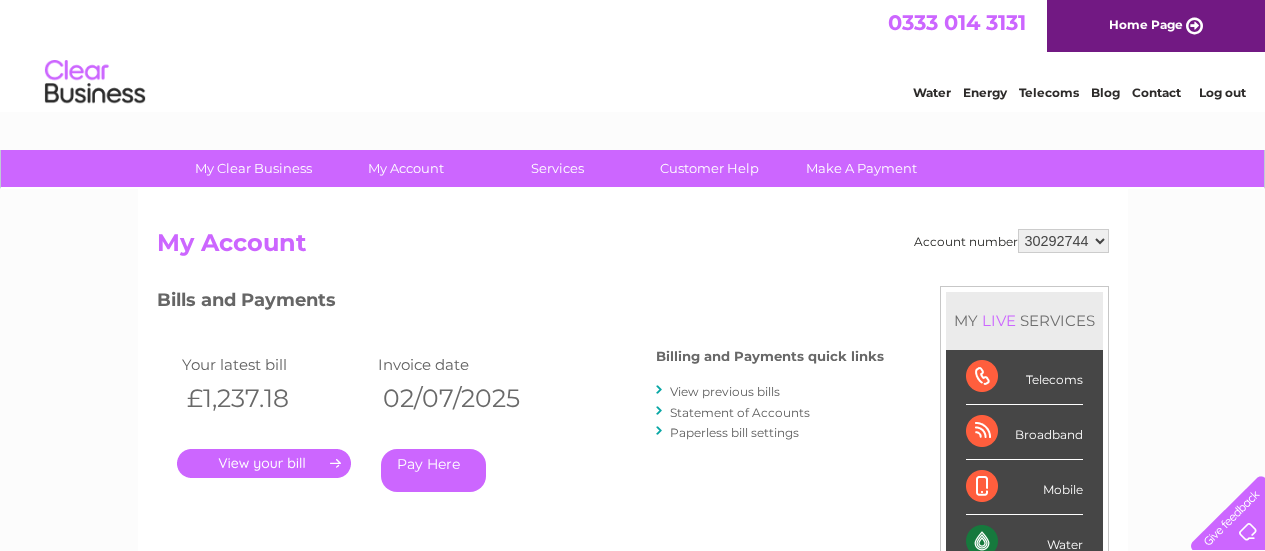 scroll, scrollTop: 0, scrollLeft: 0, axis: both 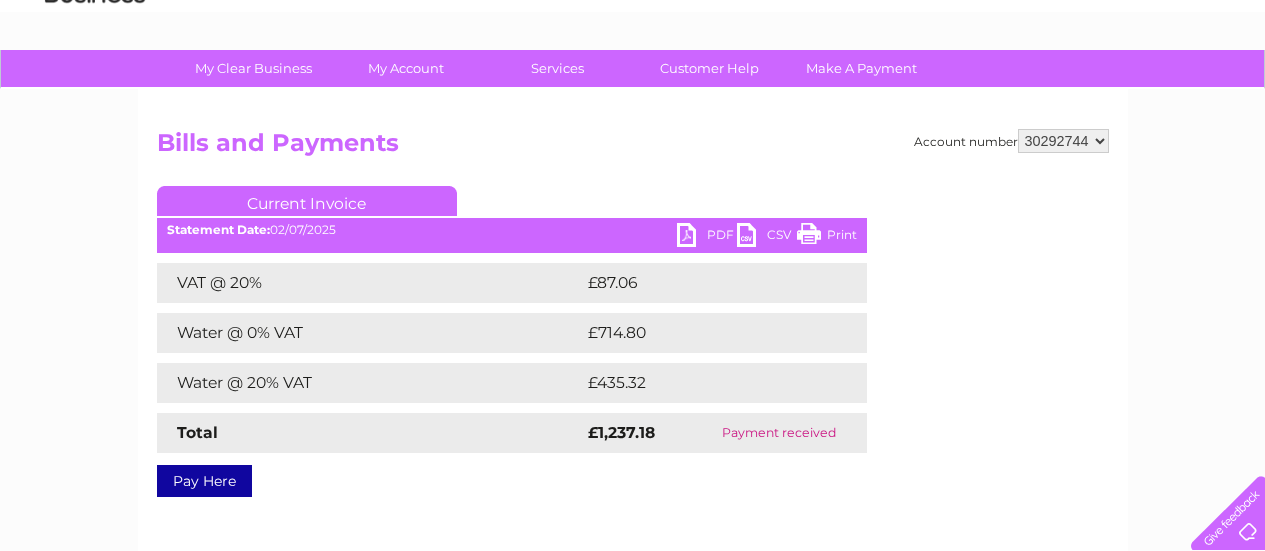 click on "970799
30292744
30292751
30292753" at bounding box center [1063, 141] 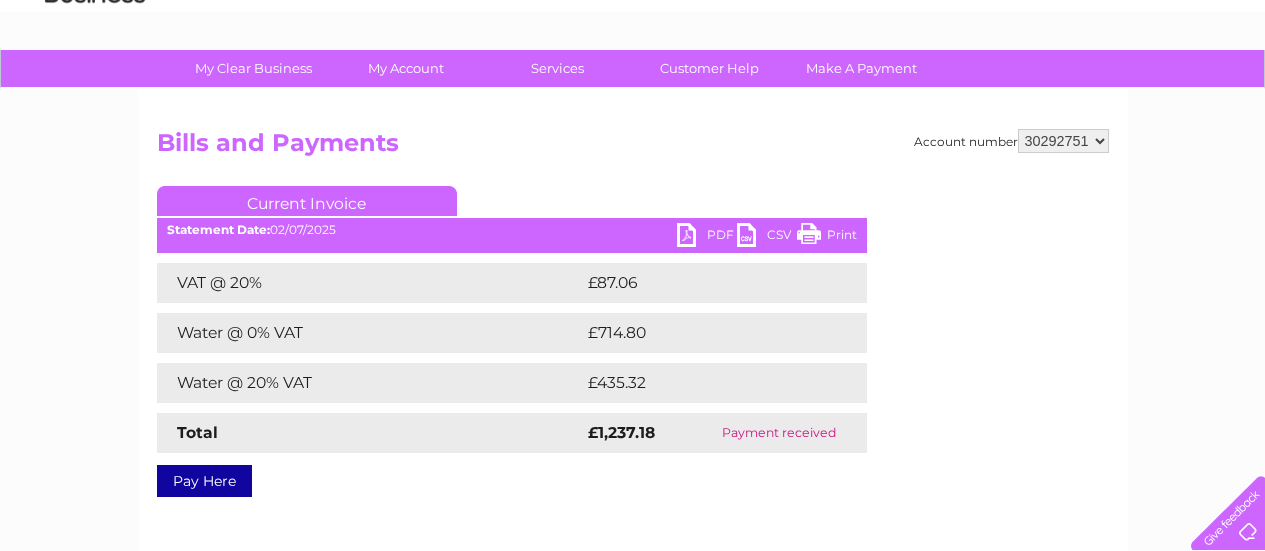 click on "970799
30292744
30292751
30292753" at bounding box center (1063, 141) 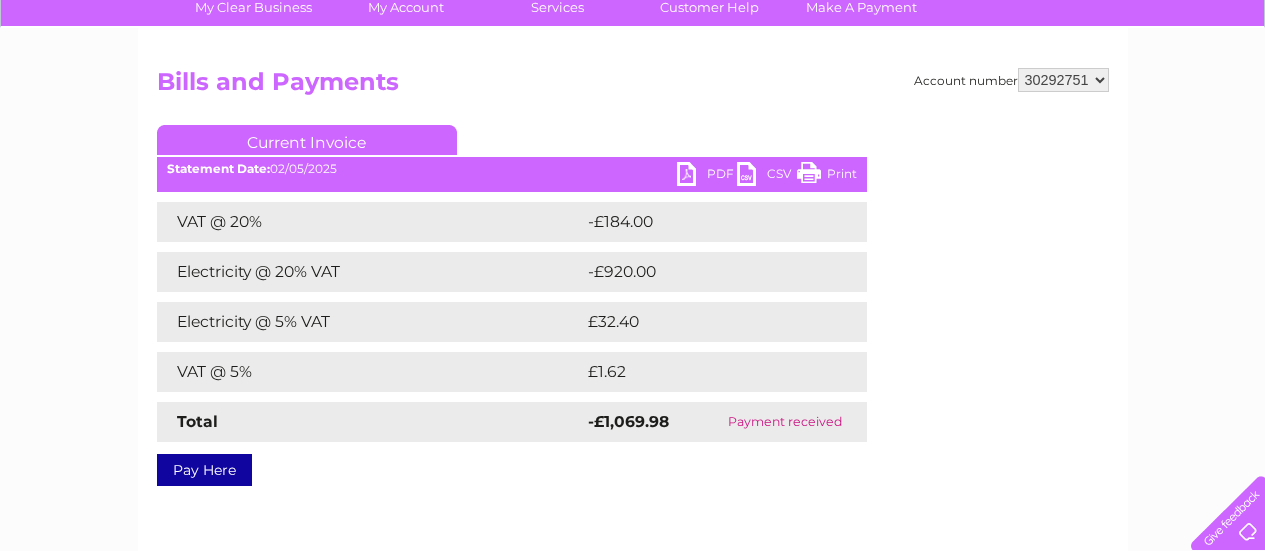 scroll, scrollTop: 156, scrollLeft: 0, axis: vertical 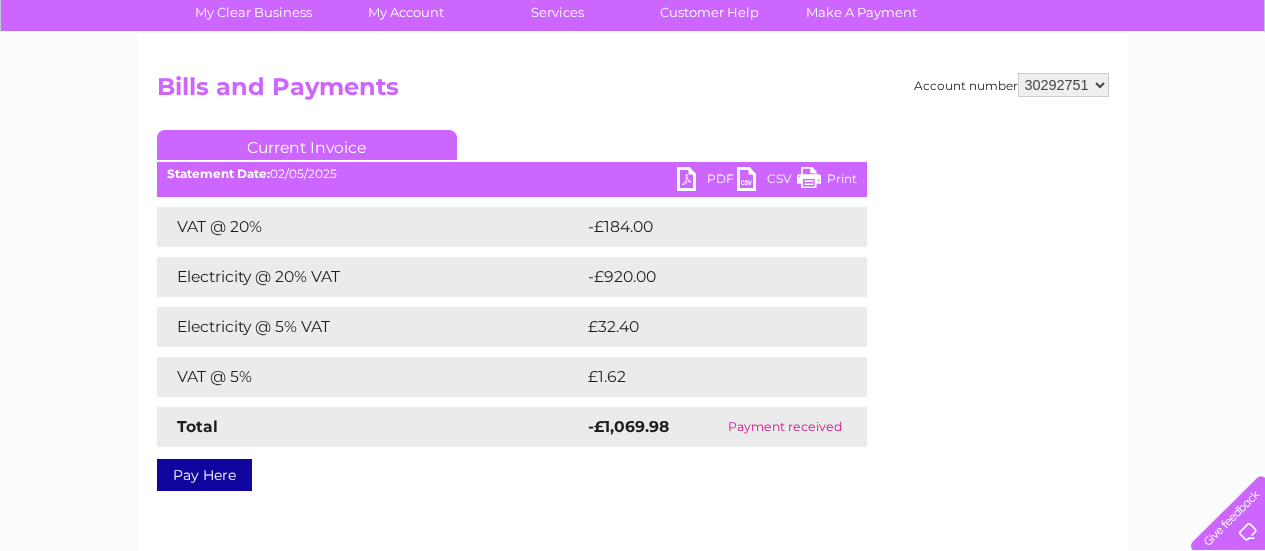 click on "970799
30292744
30292751
30292753" at bounding box center [1063, 85] 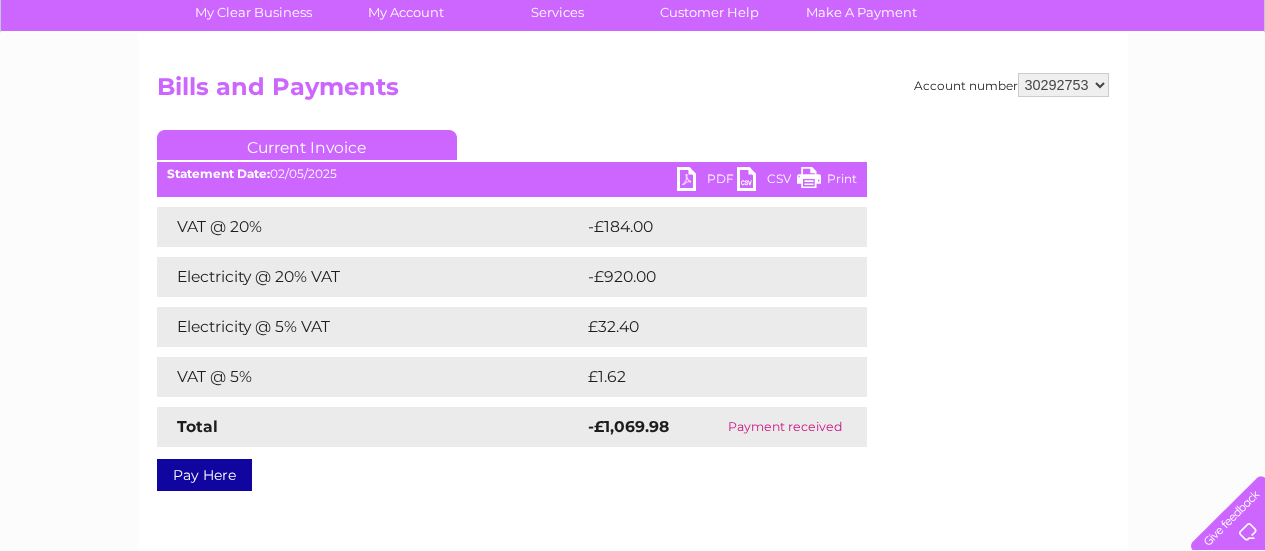 click on "970799
30292744
30292751
30292753" at bounding box center [1063, 85] 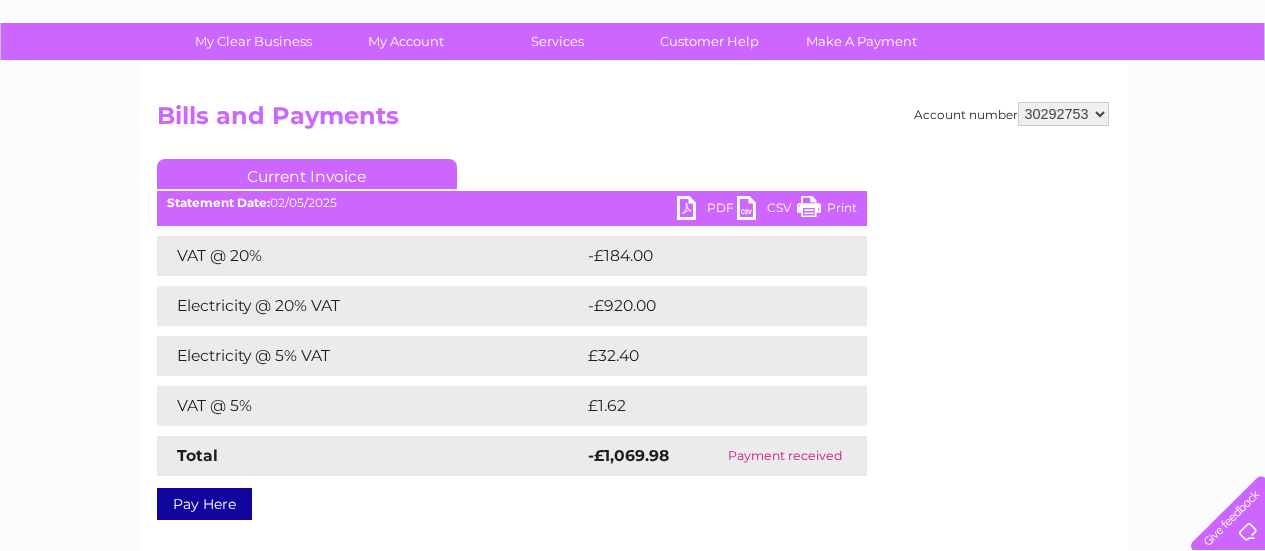 scroll, scrollTop: 131, scrollLeft: 0, axis: vertical 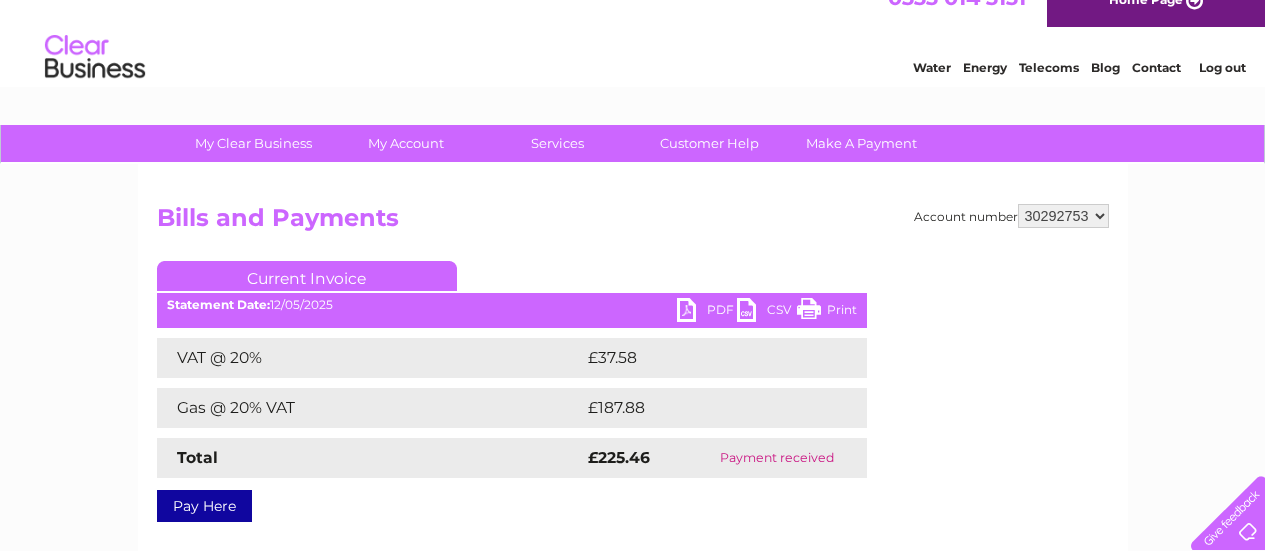click on "970799
30292744
30292751
30292753" at bounding box center (1063, 216) 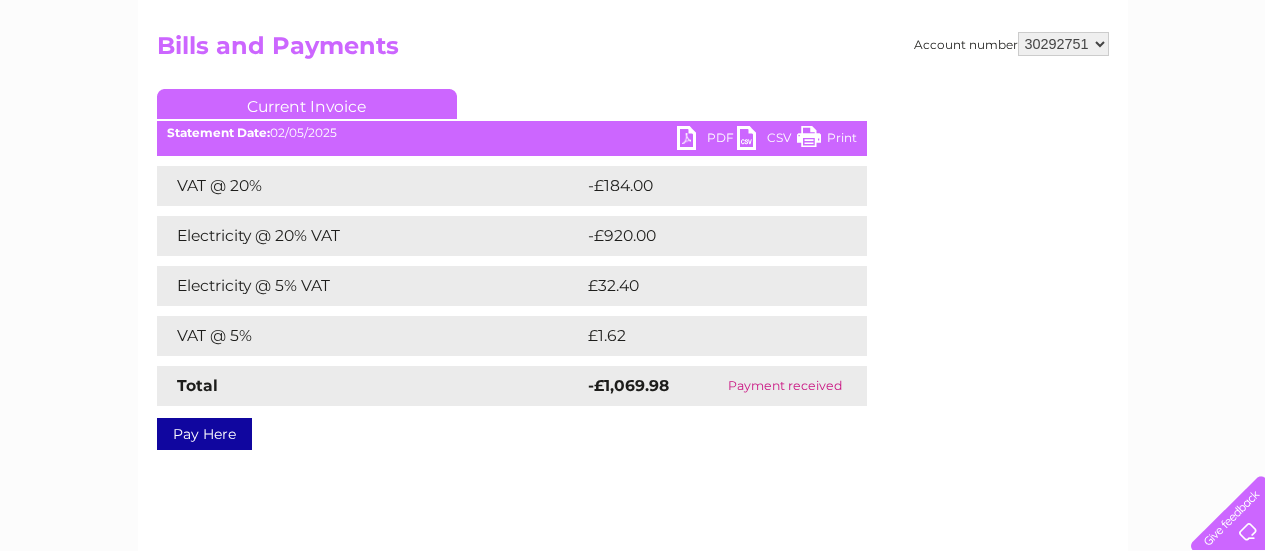 scroll, scrollTop: 199, scrollLeft: 0, axis: vertical 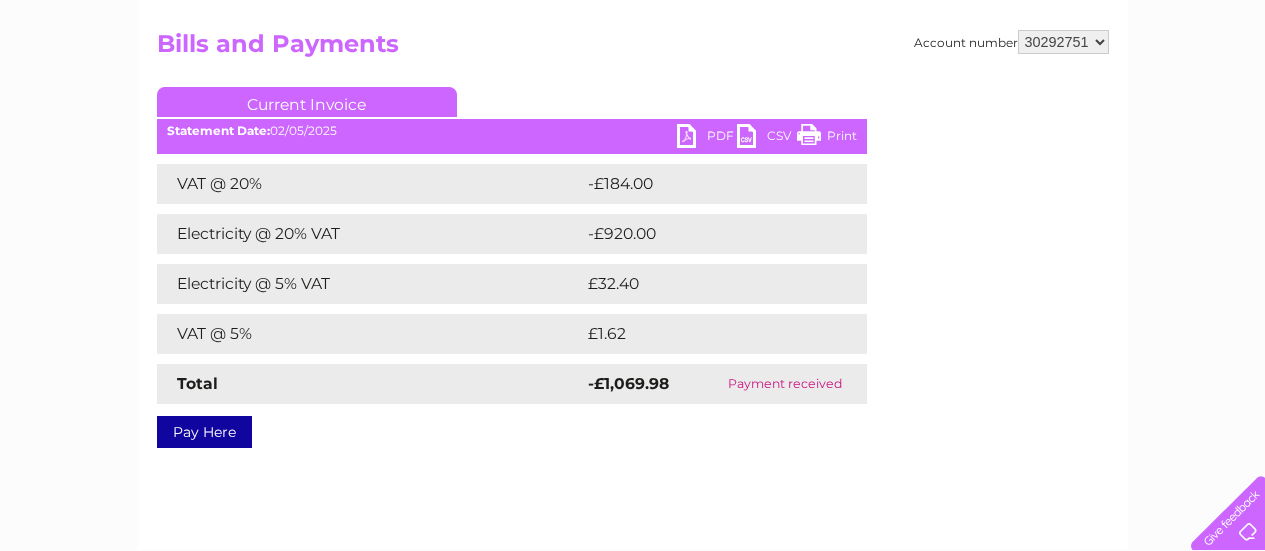 click on "Statement Date:  [DATE]" at bounding box center (512, 131) 